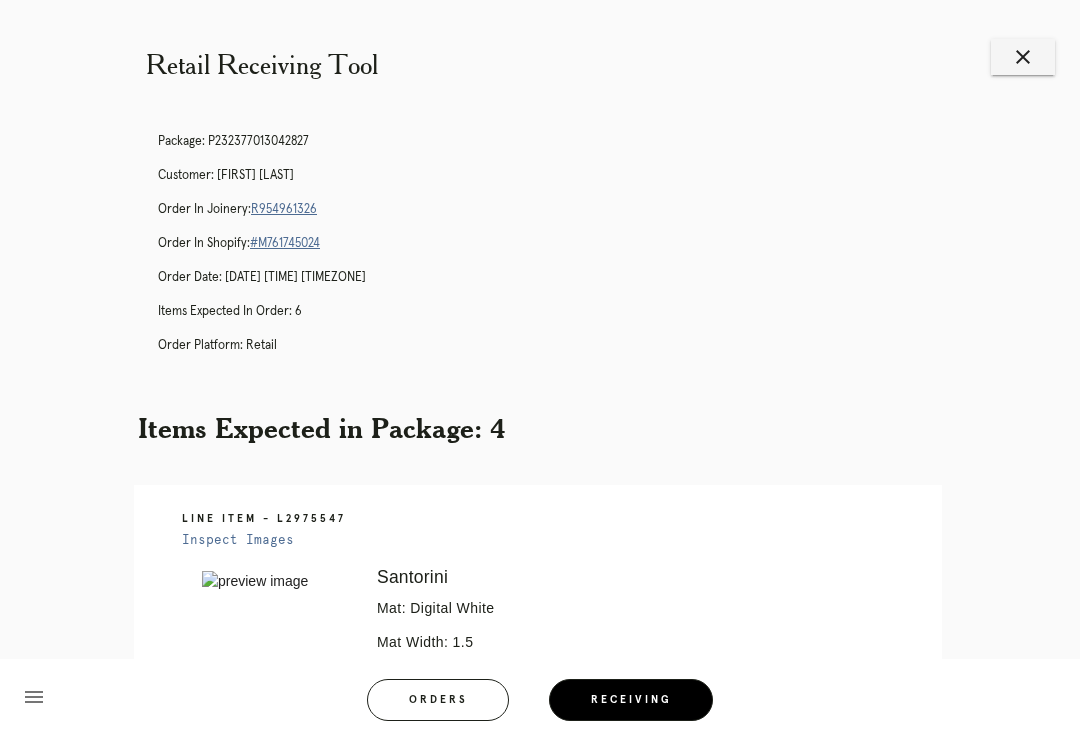scroll, scrollTop: -53, scrollLeft: 0, axis: vertical 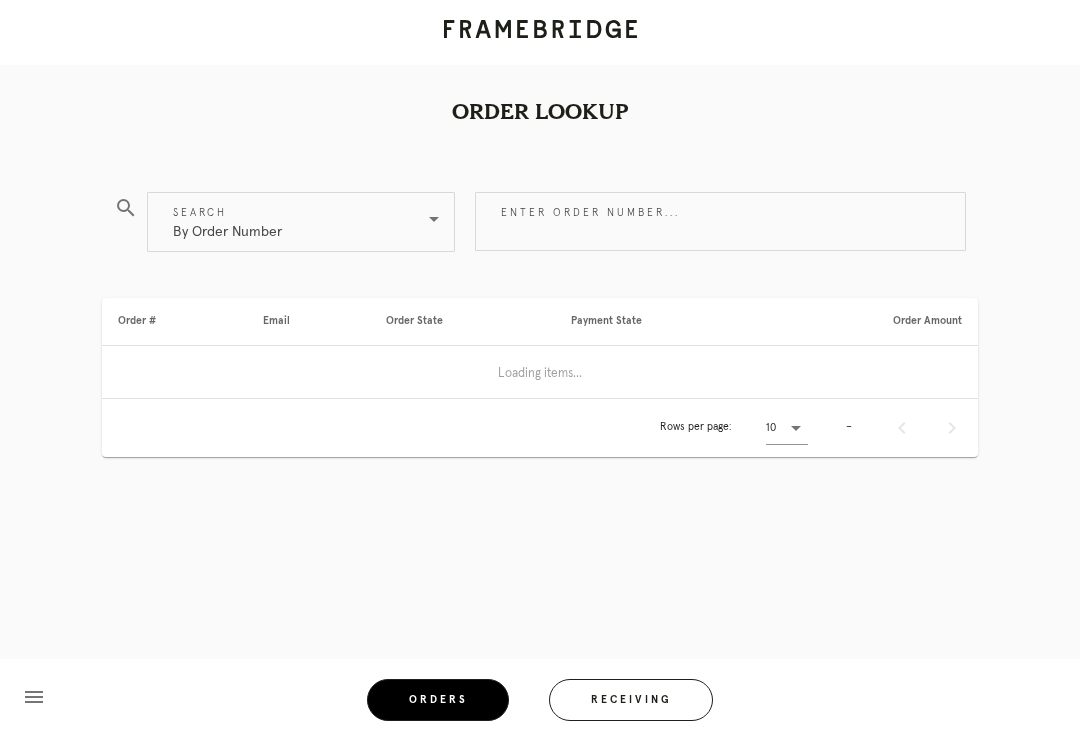 click on "Receiving" at bounding box center [631, 700] 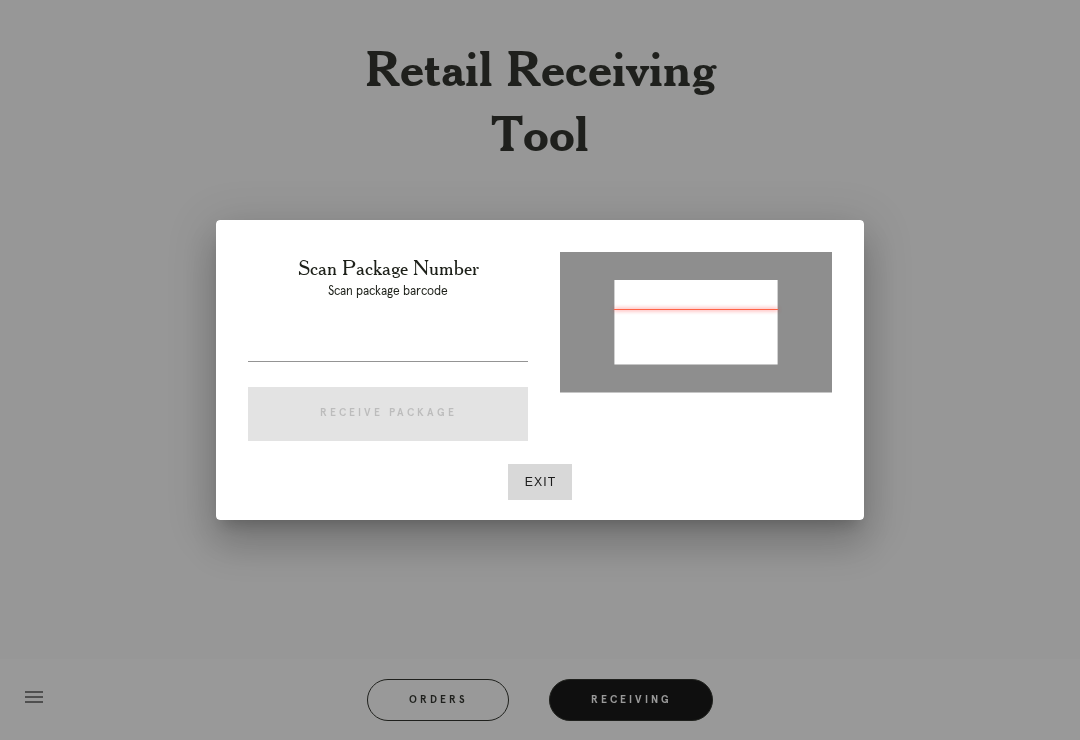type on "P426127843611297" 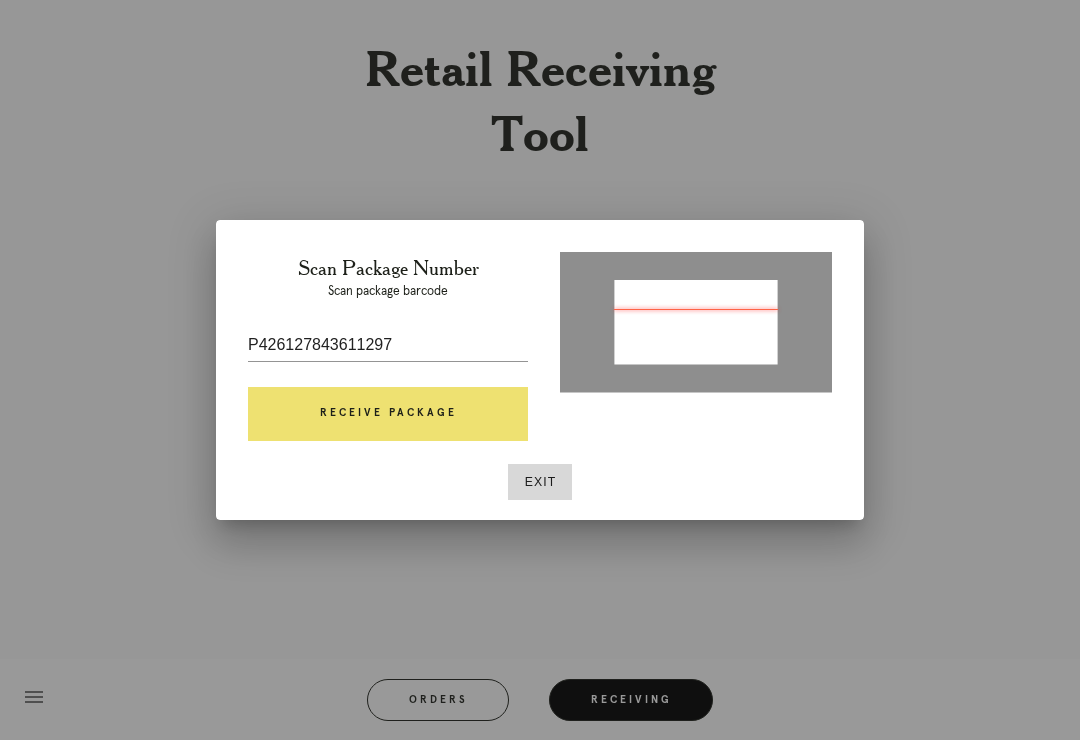 click on "Receive Package" at bounding box center (388, 414) 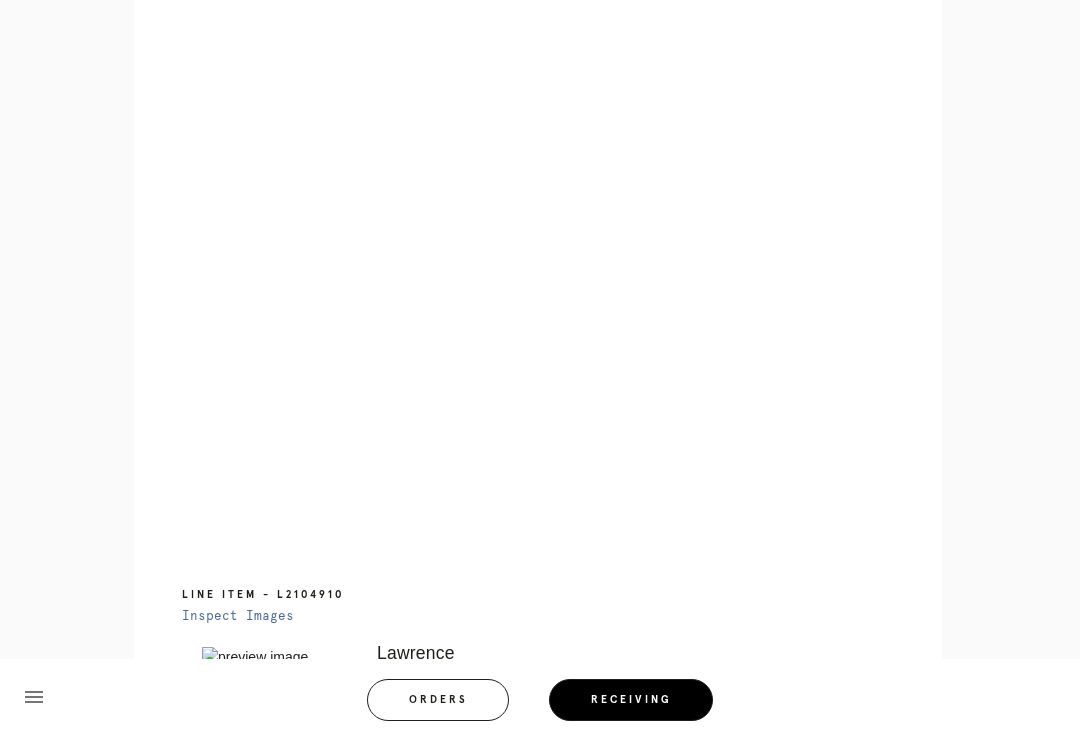 scroll, scrollTop: 860, scrollLeft: 0, axis: vertical 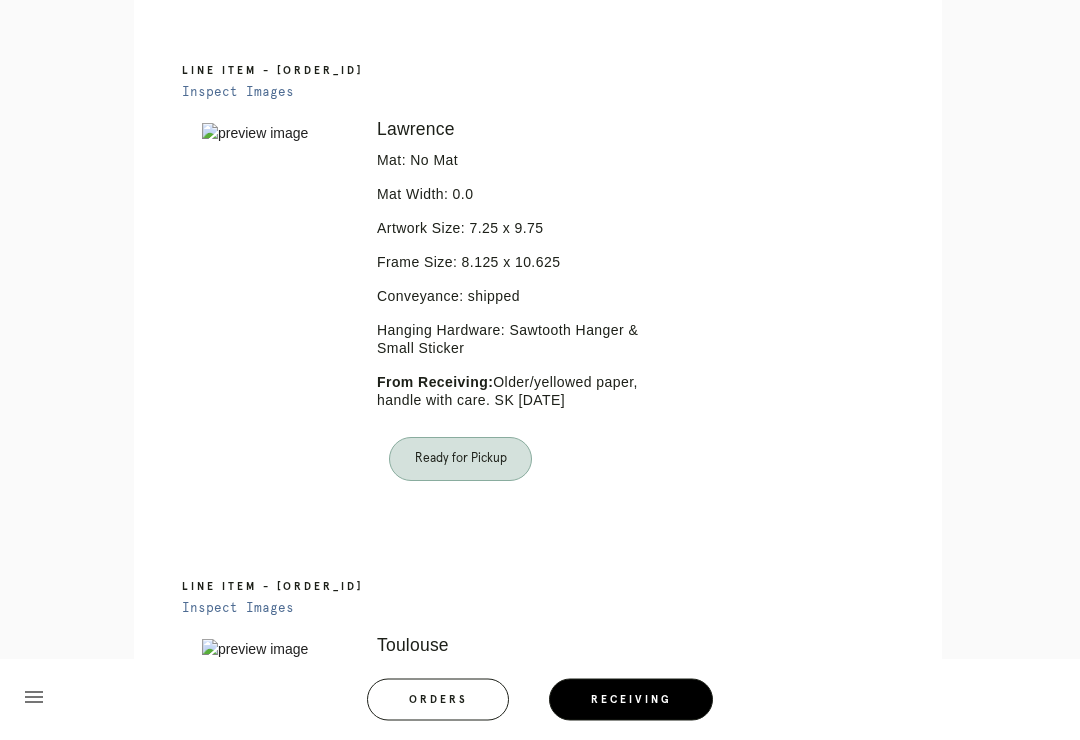 click on "Orders" at bounding box center (438, 700) 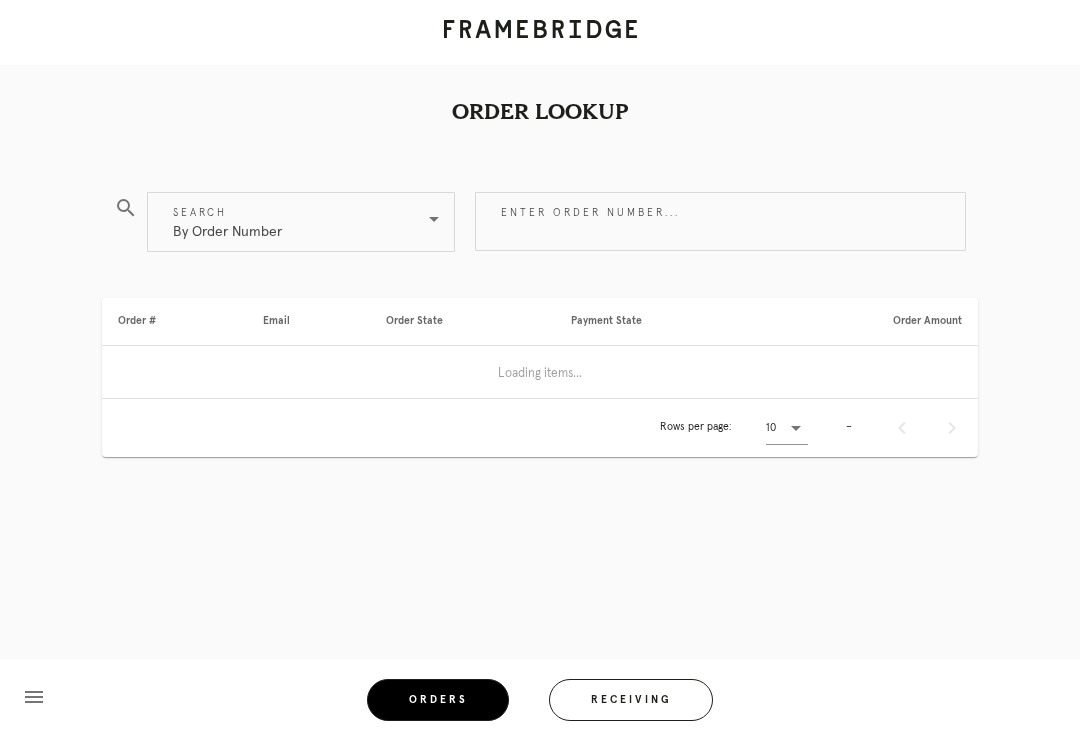 scroll, scrollTop: 0, scrollLeft: 0, axis: both 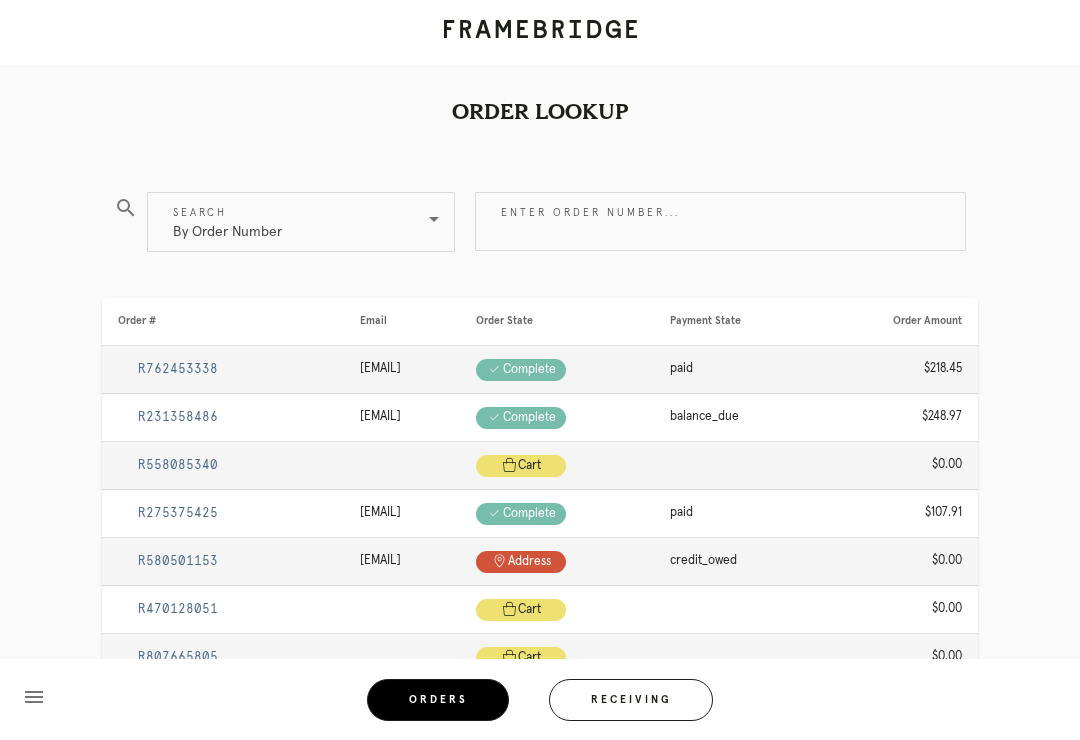 click on "Enter order number..." at bounding box center (720, 221) 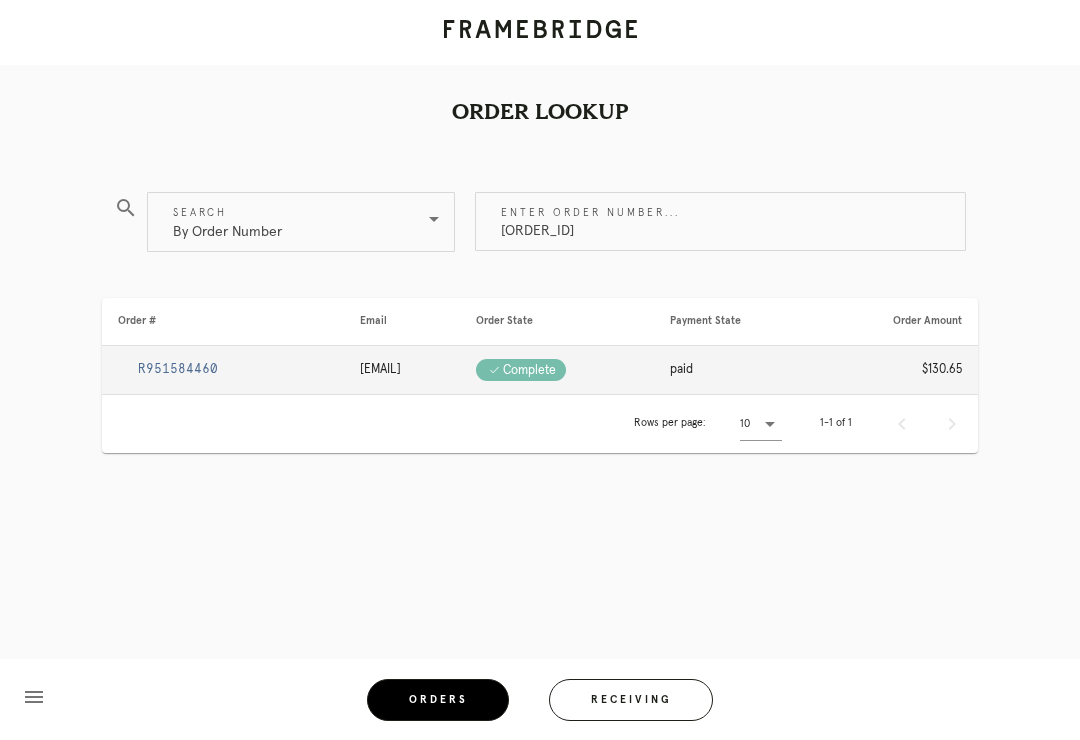 type on "M761744435" 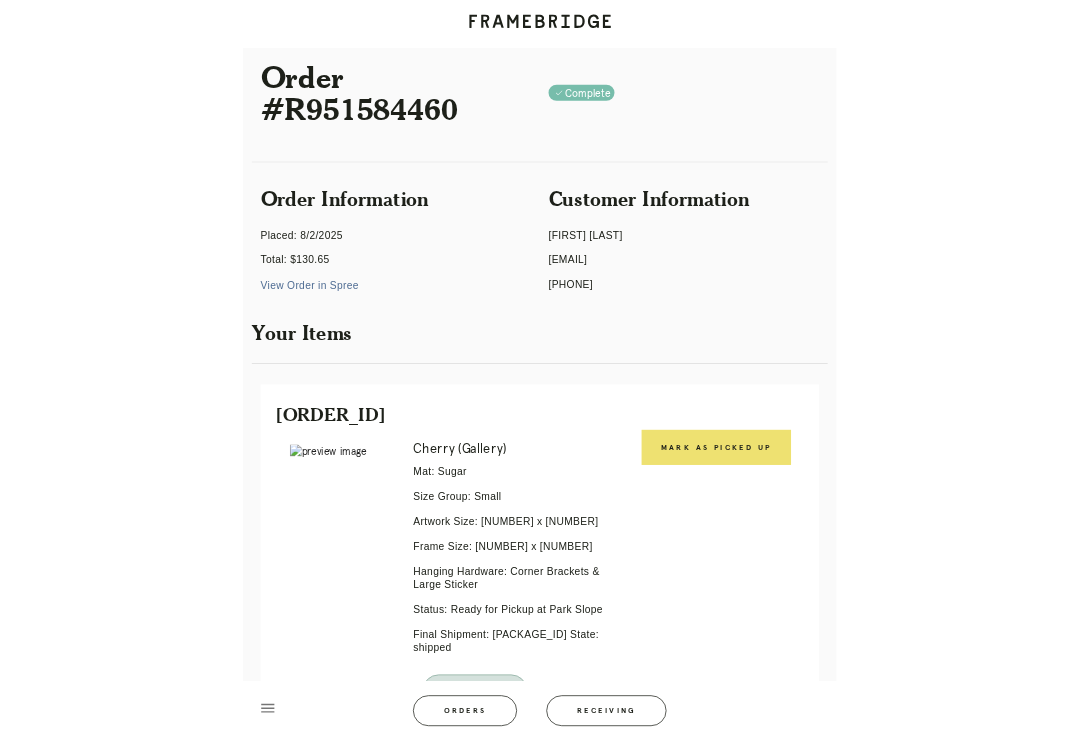 scroll, scrollTop: 156, scrollLeft: 0, axis: vertical 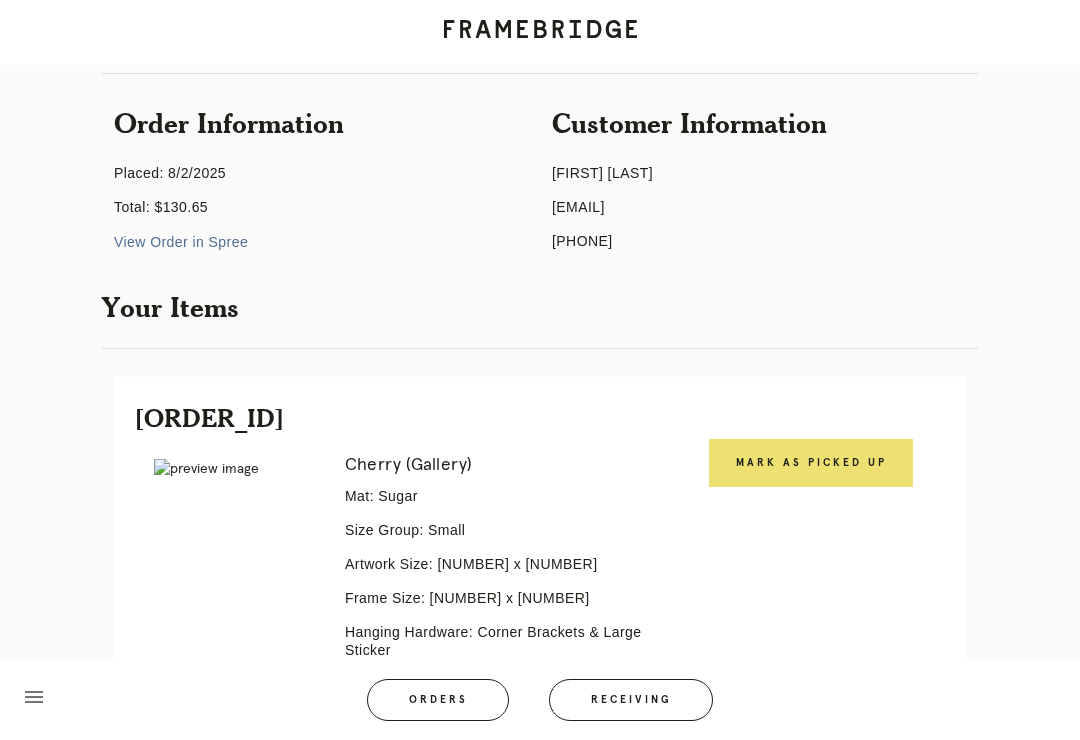 click on "#L3715152" at bounding box center [540, 418] 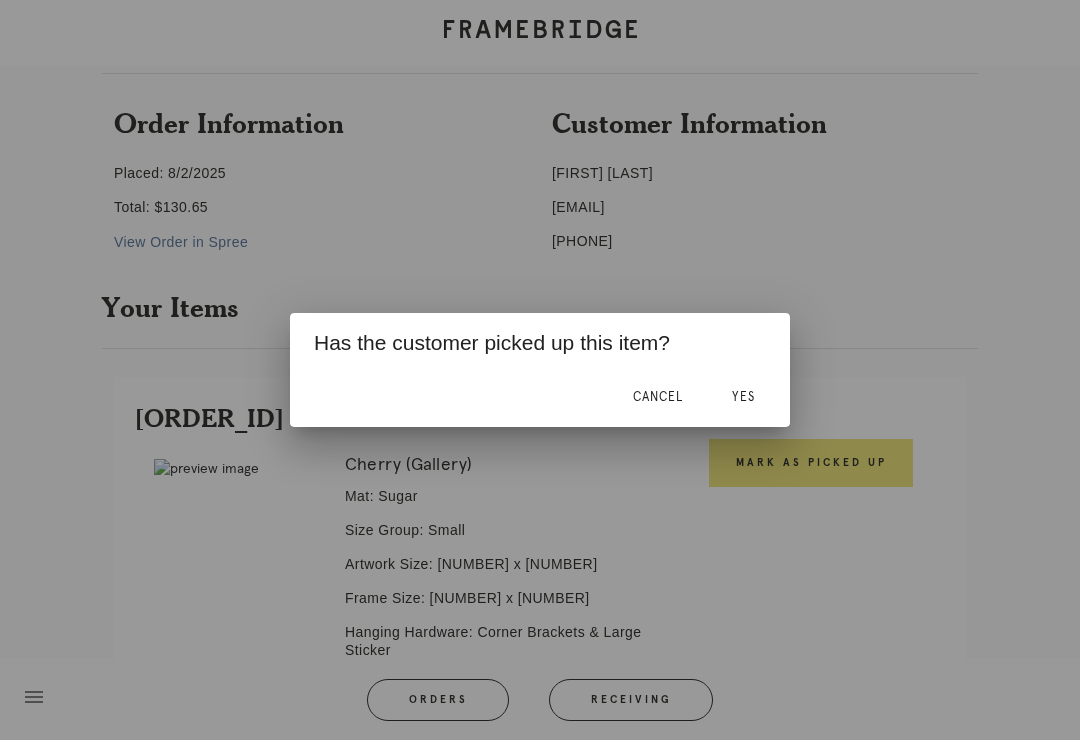 click on "Yes" at bounding box center (743, 397) 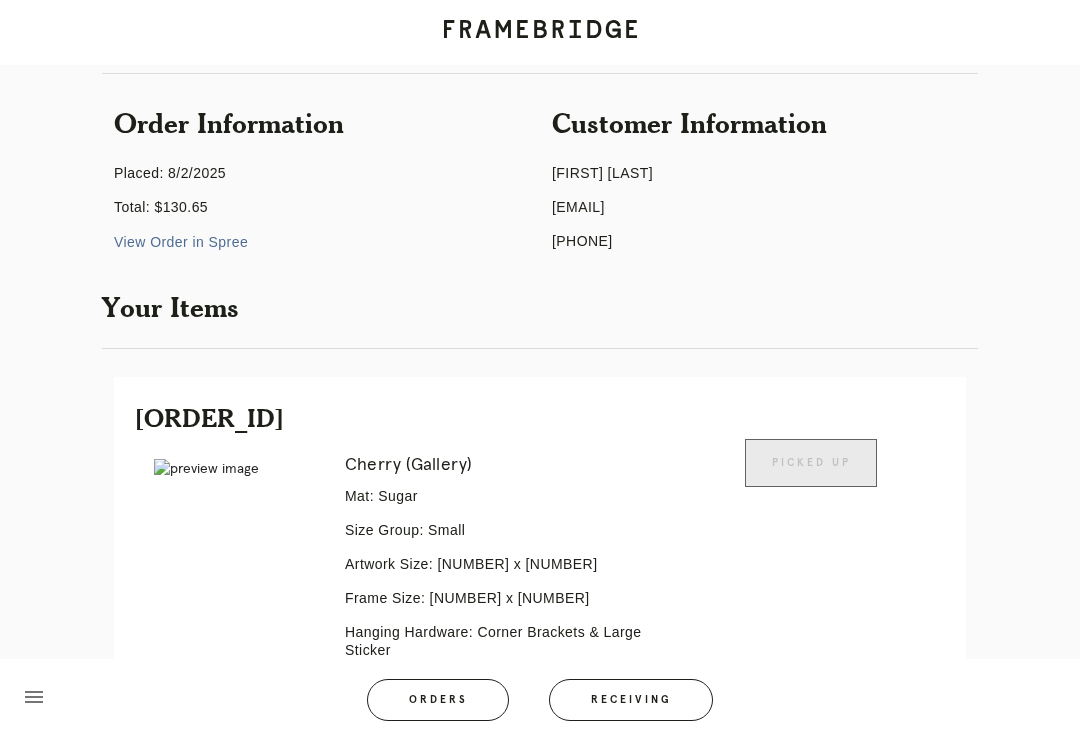 click on "Orders" at bounding box center (438, 700) 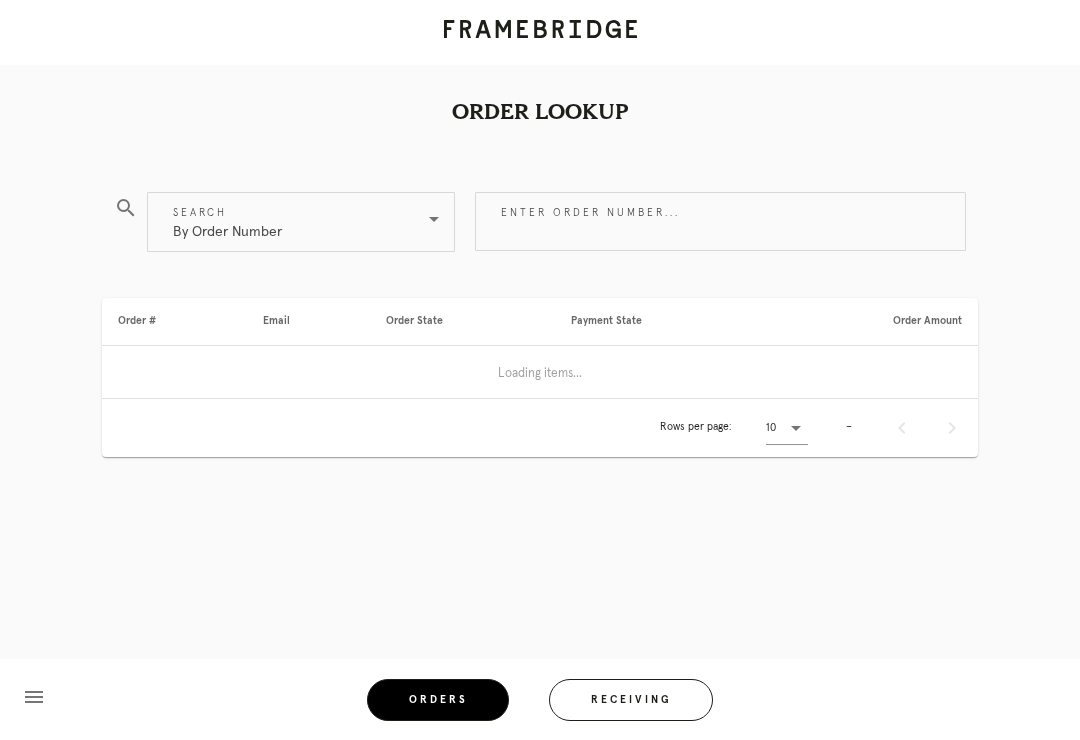 scroll, scrollTop: 31, scrollLeft: 0, axis: vertical 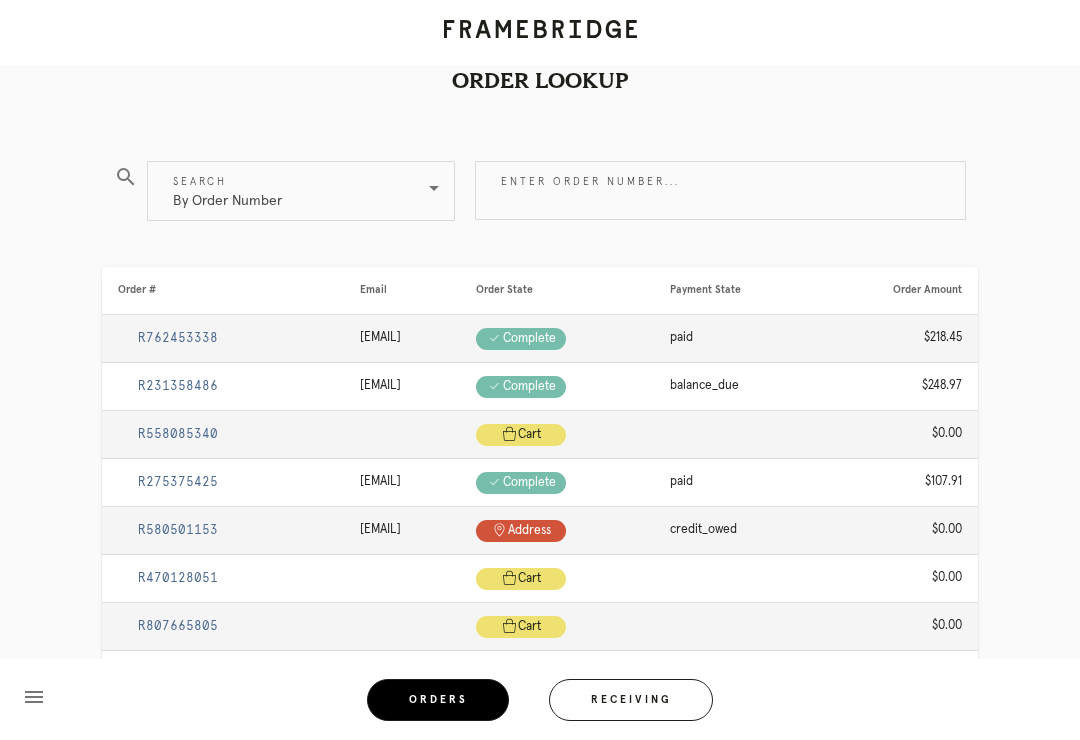 click on "Receiving" at bounding box center (631, 700) 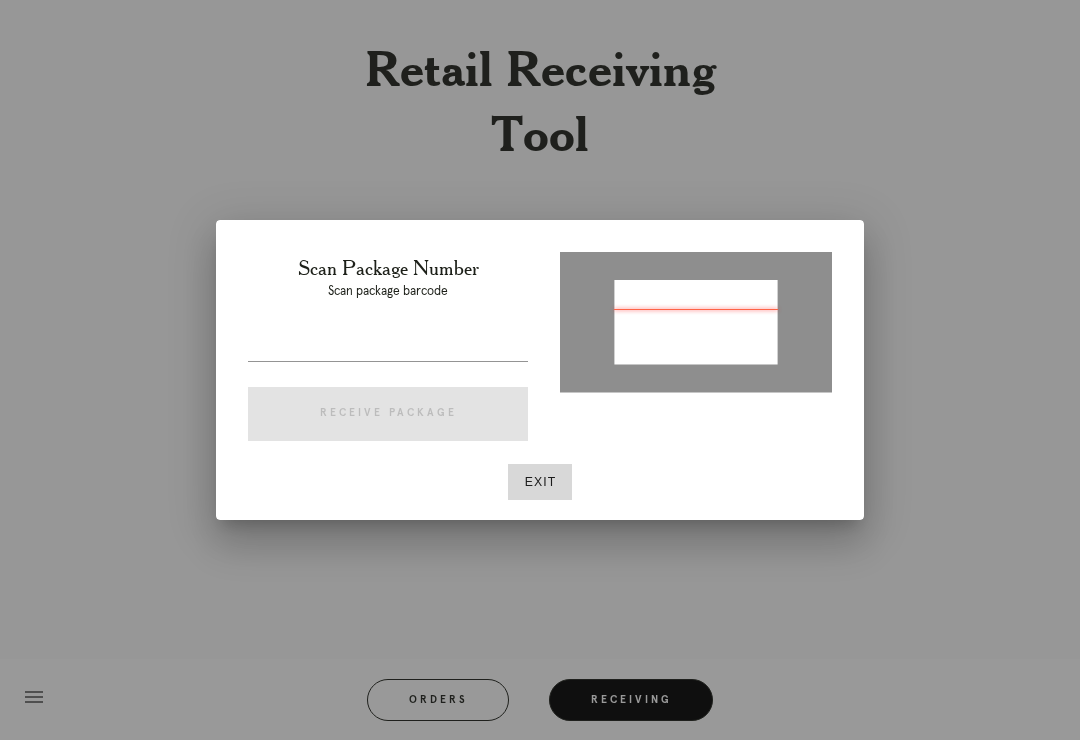 type on "P426127843611297" 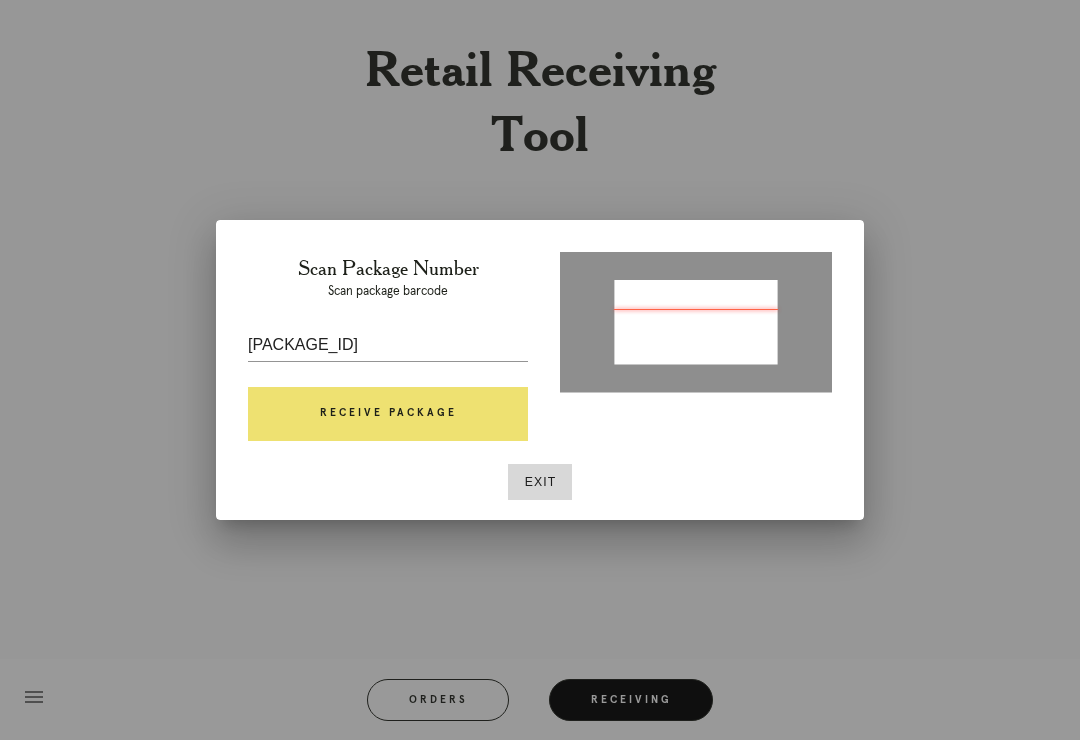 click on "Receive Package" at bounding box center (388, 414) 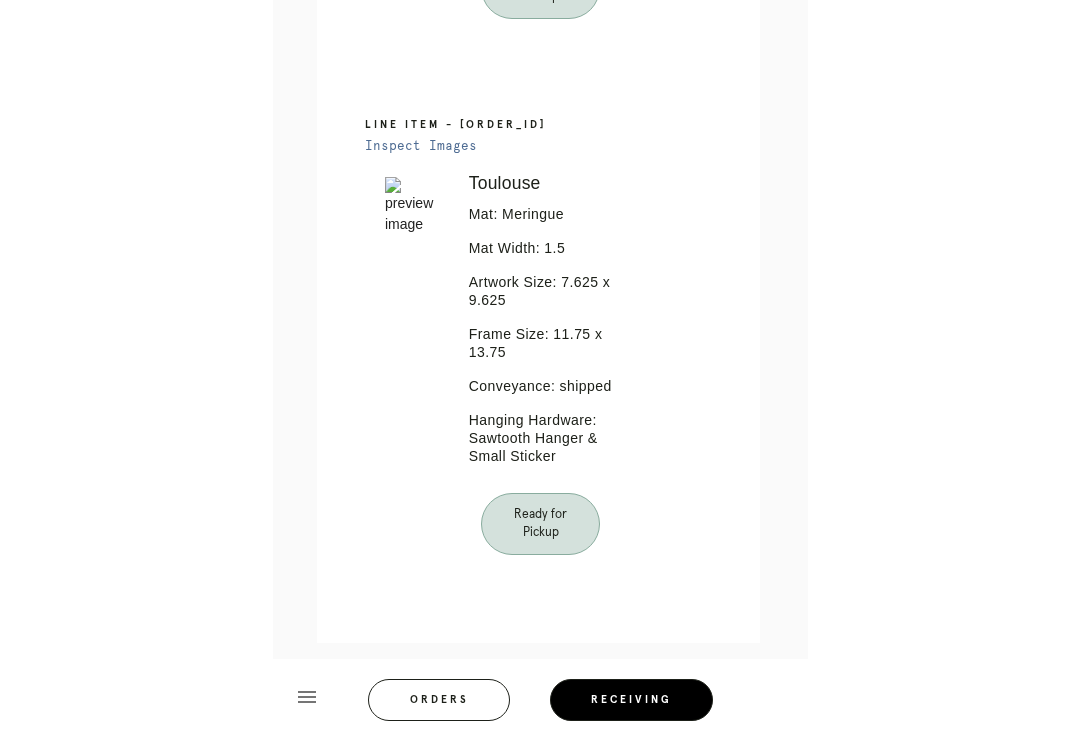 scroll, scrollTop: 1177, scrollLeft: 0, axis: vertical 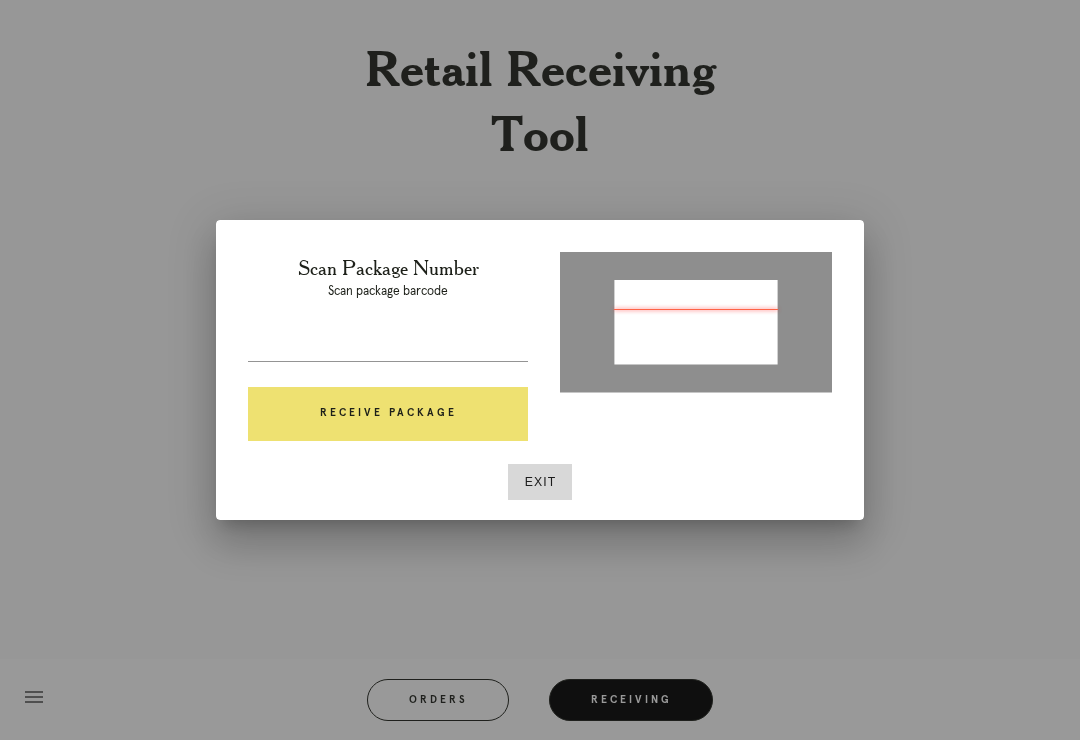 type on "P426127843611297" 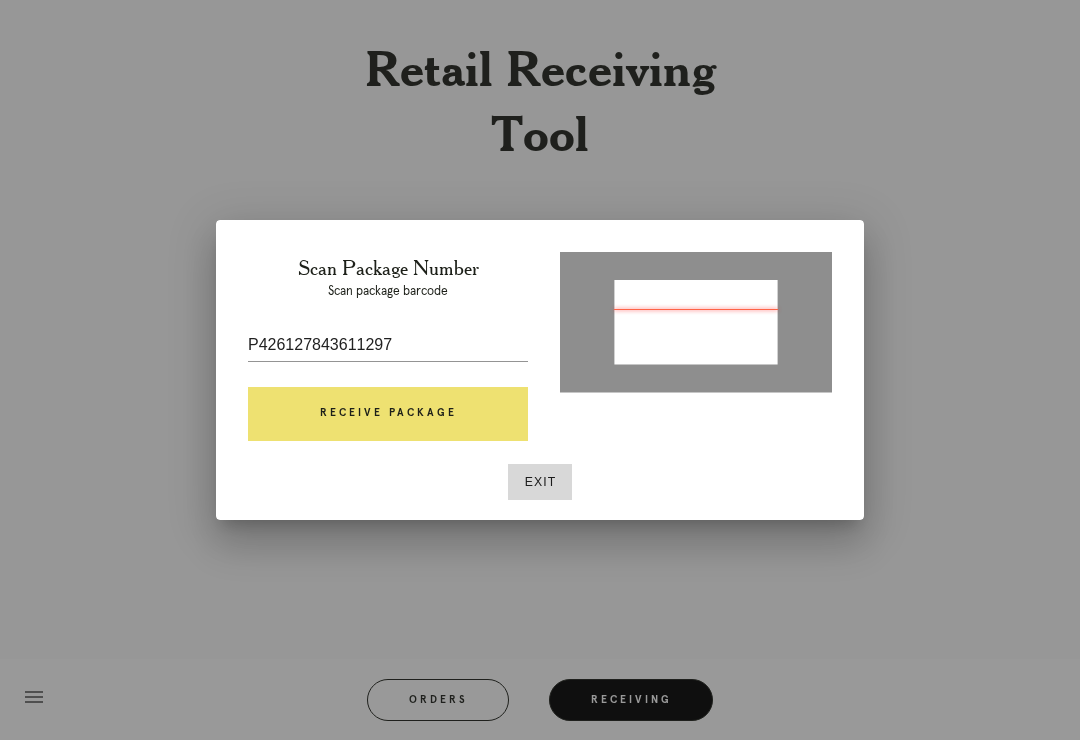 click on "Receive Package" at bounding box center [388, 414] 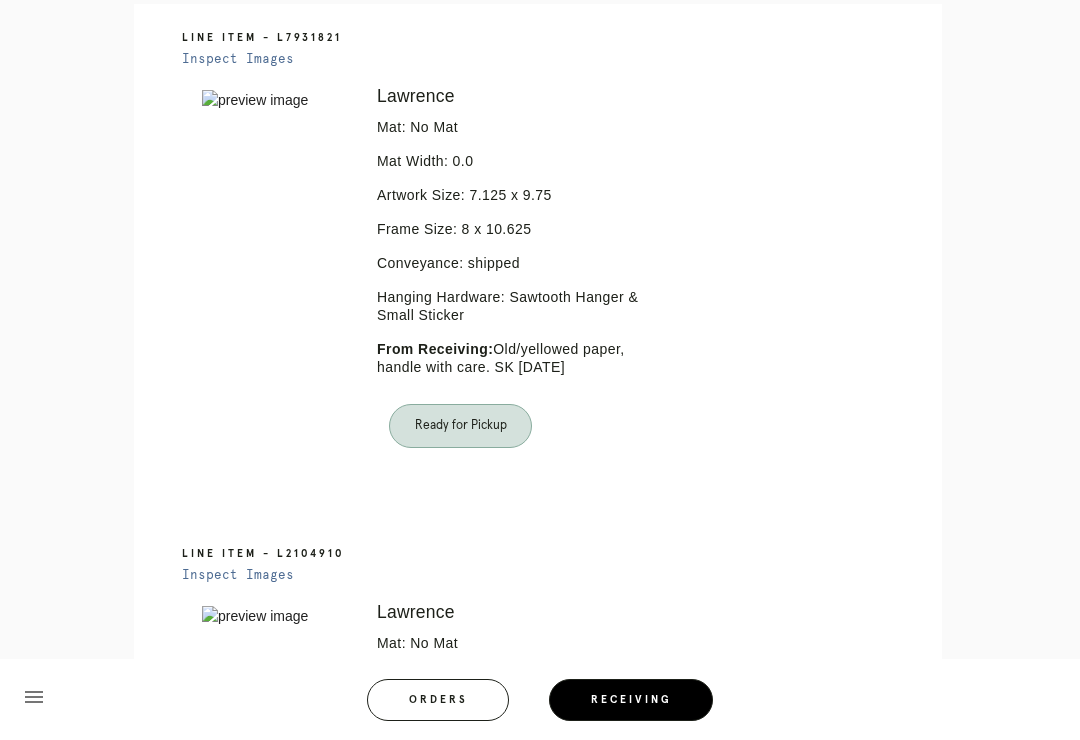scroll, scrollTop: 0, scrollLeft: 0, axis: both 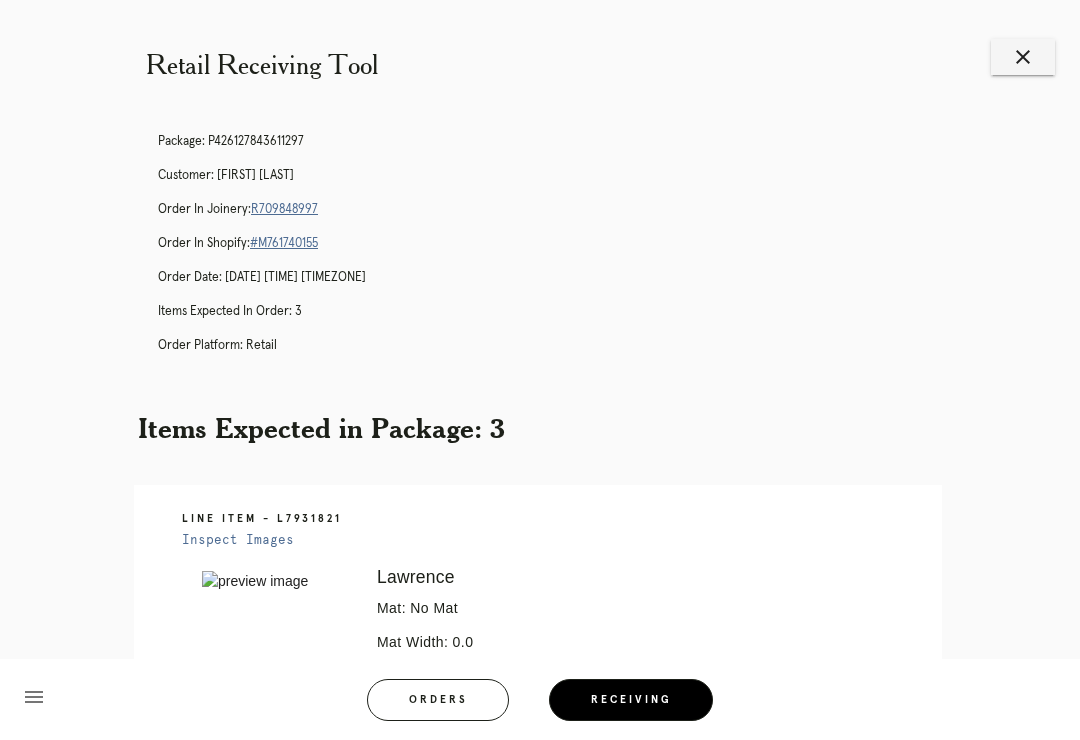 click on "R709848997" at bounding box center (284, 209) 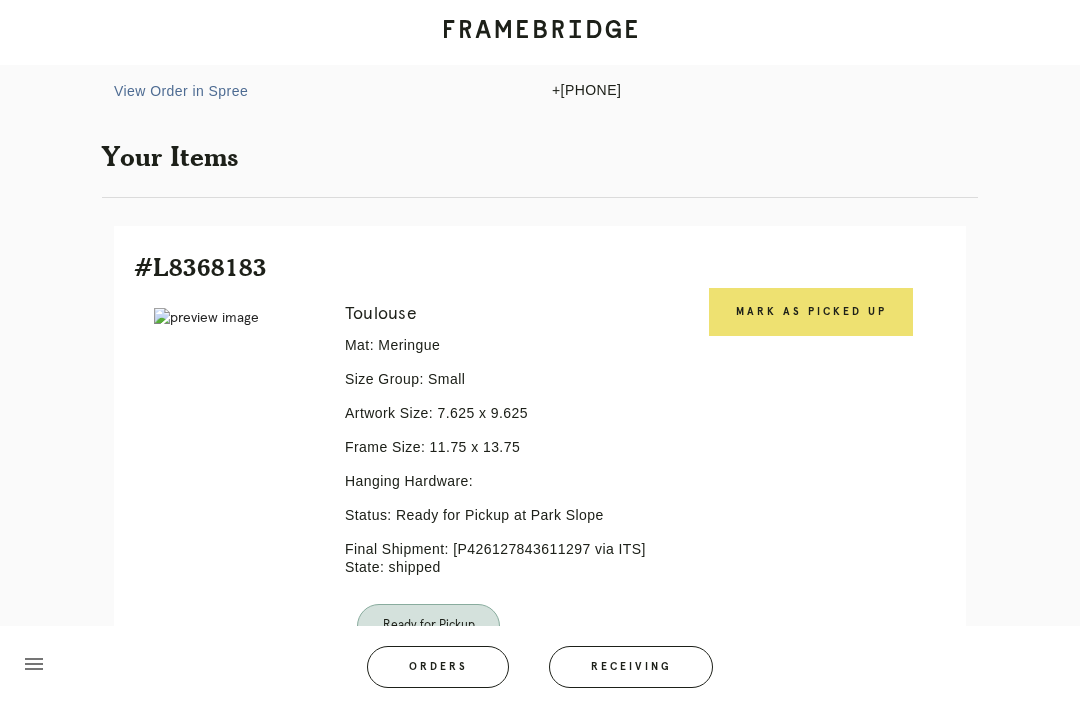 scroll, scrollTop: 306, scrollLeft: 0, axis: vertical 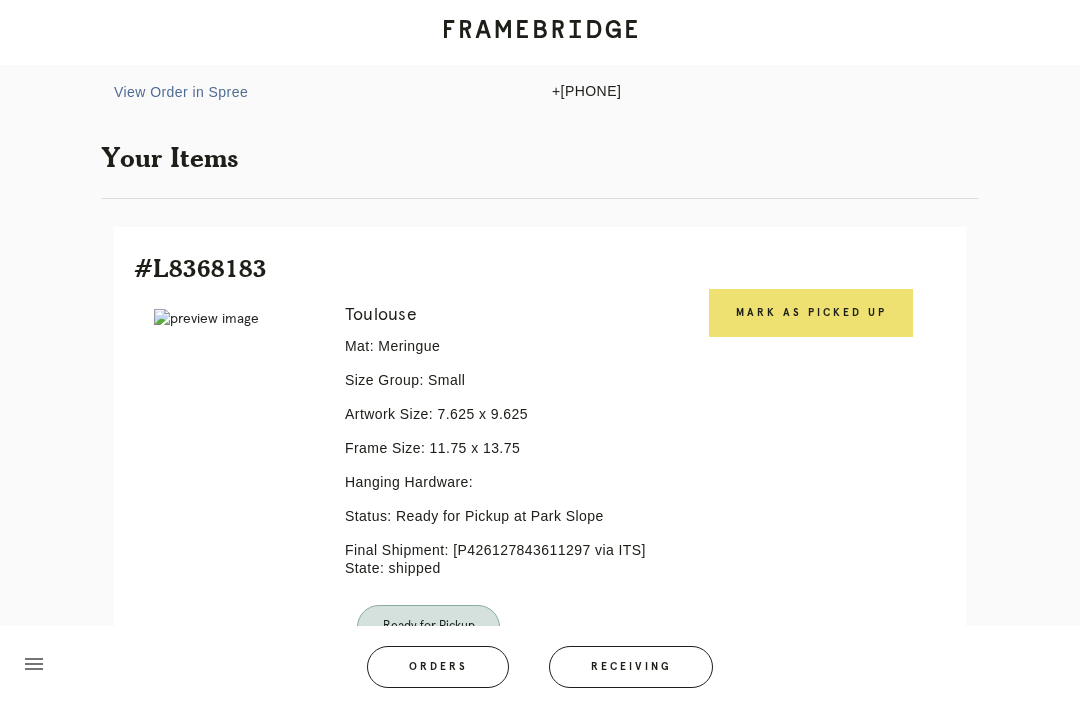 click on "Mark as Picked Up" at bounding box center [811, 313] 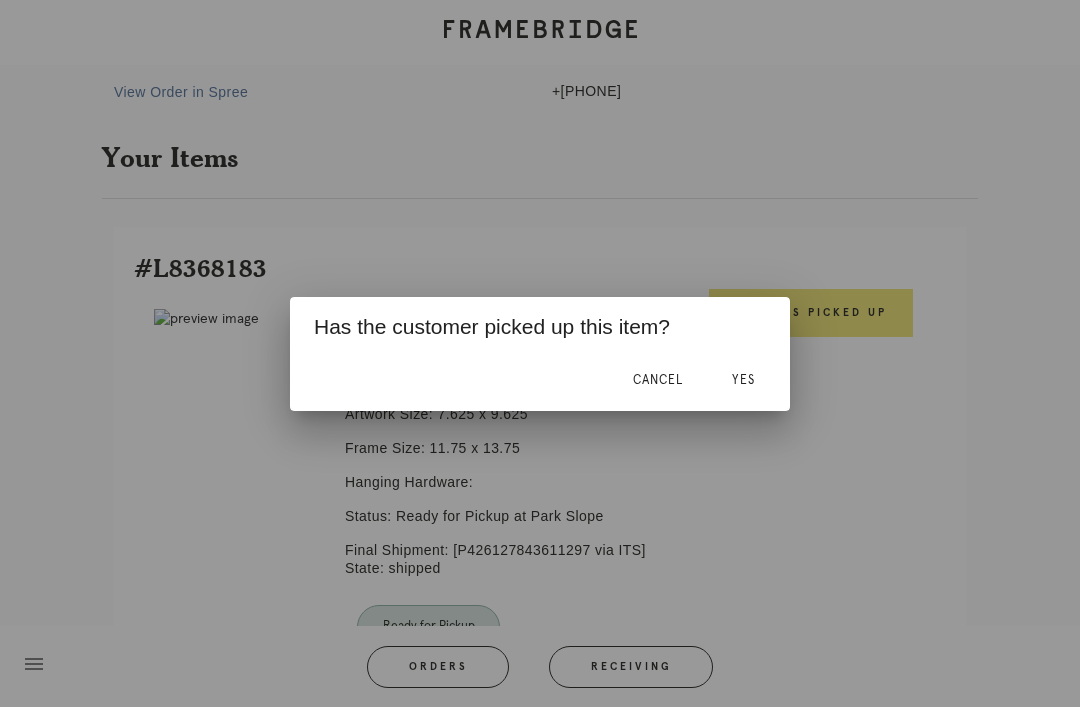 click on "Yes" at bounding box center [743, 381] 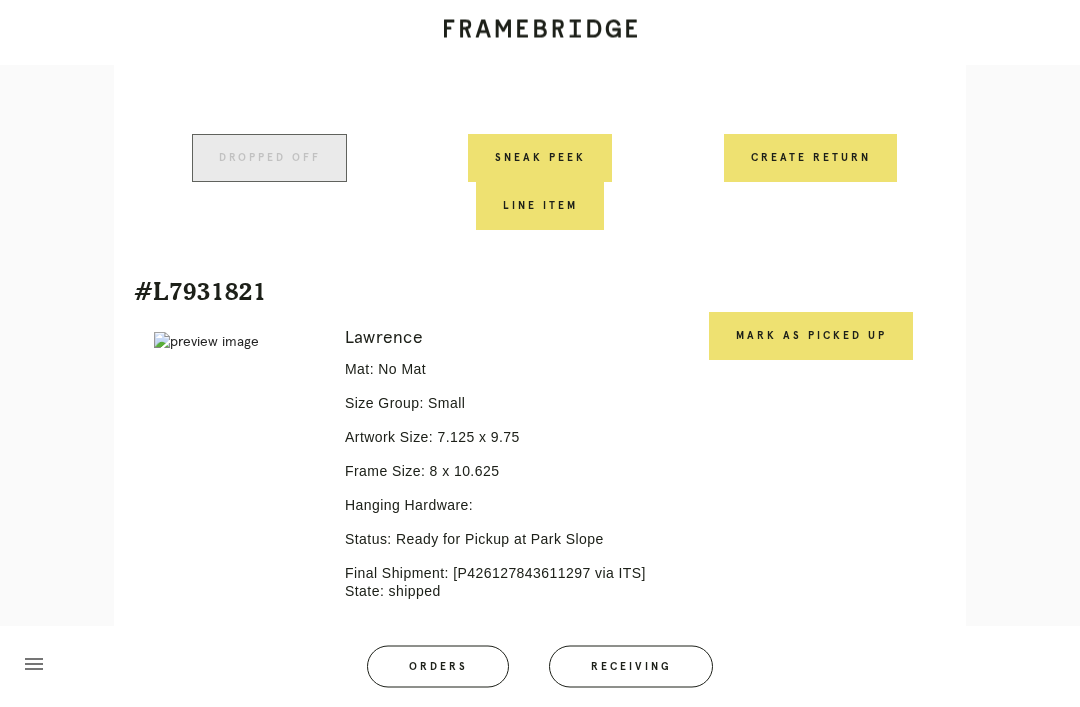 click on "Mark as Picked Up" at bounding box center (811, 337) 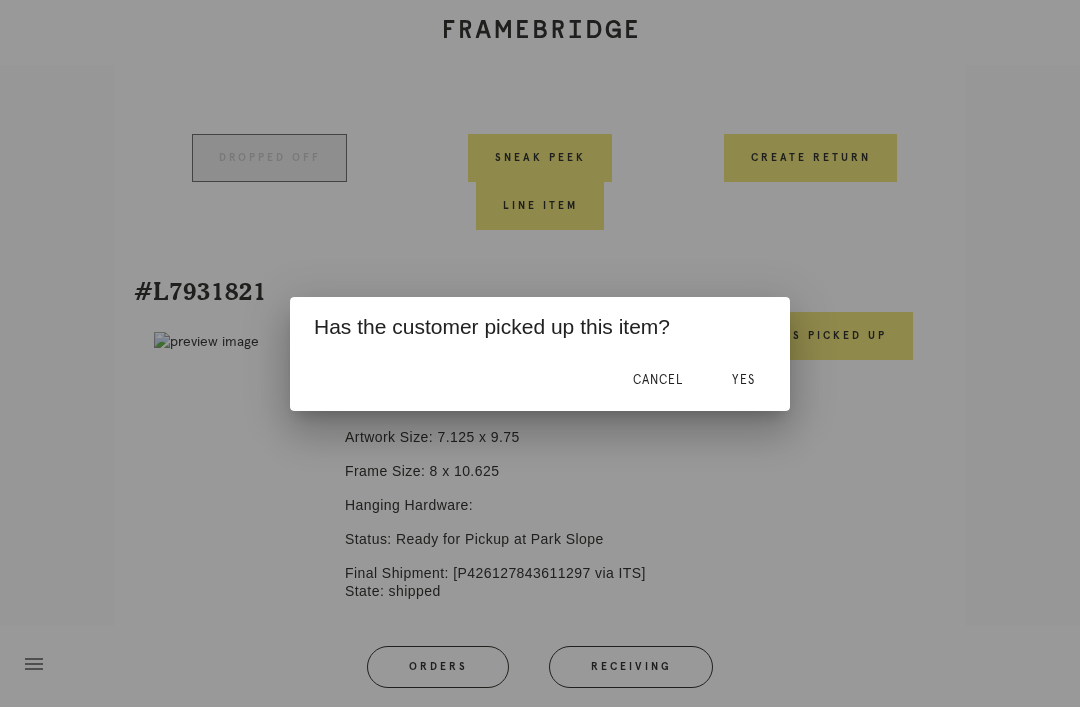 click on "Yes" at bounding box center [743, 380] 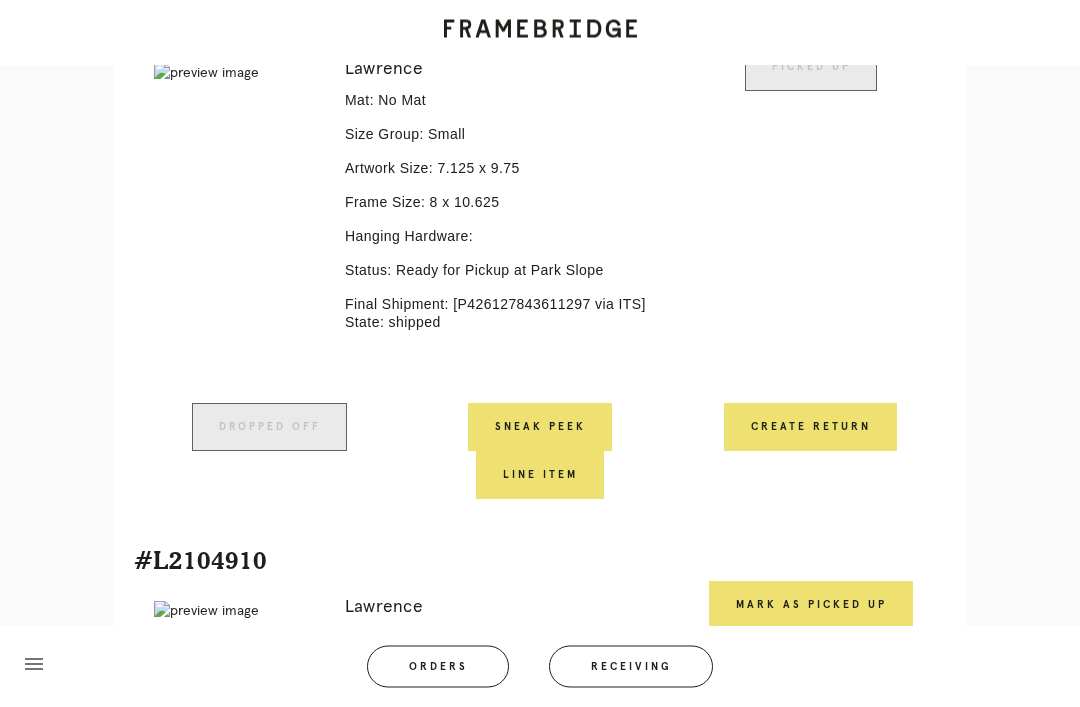 scroll, scrollTop: 1336, scrollLeft: 0, axis: vertical 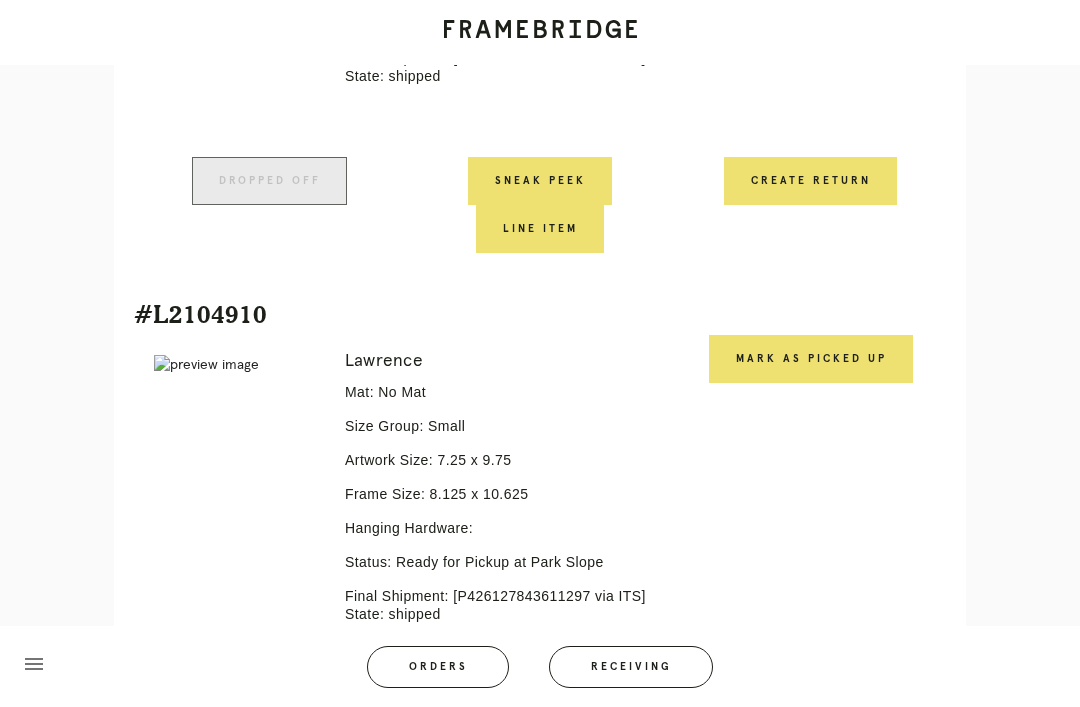click on "Mark as Picked Up" at bounding box center (811, 359) 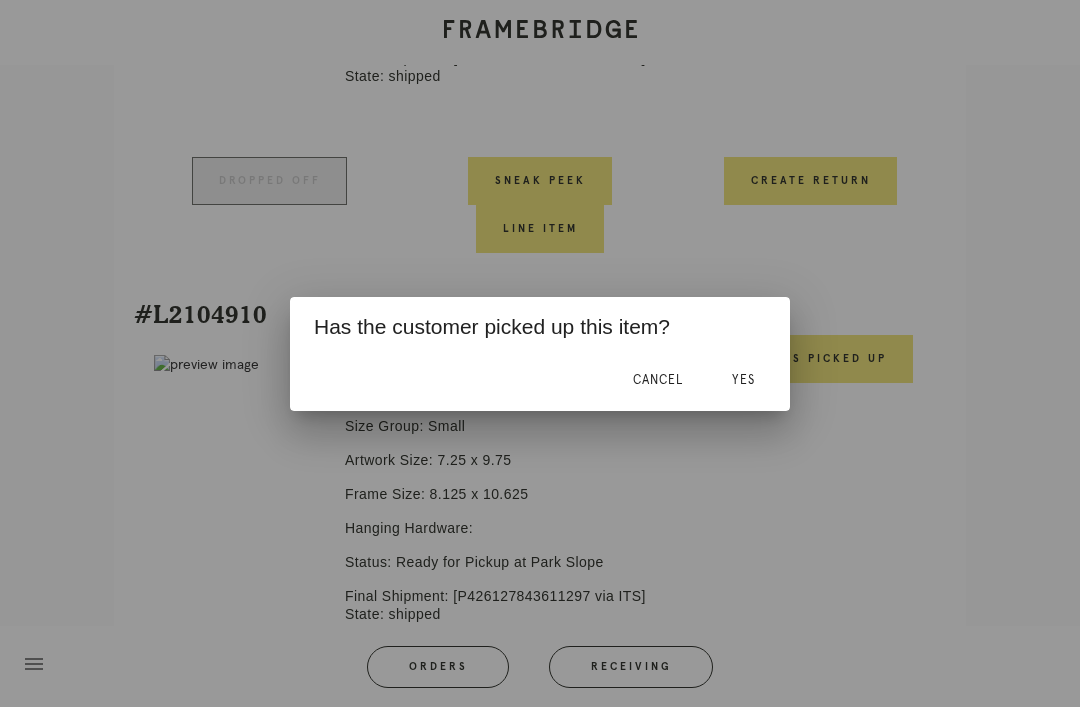 click on "Yes" at bounding box center (743, 380) 